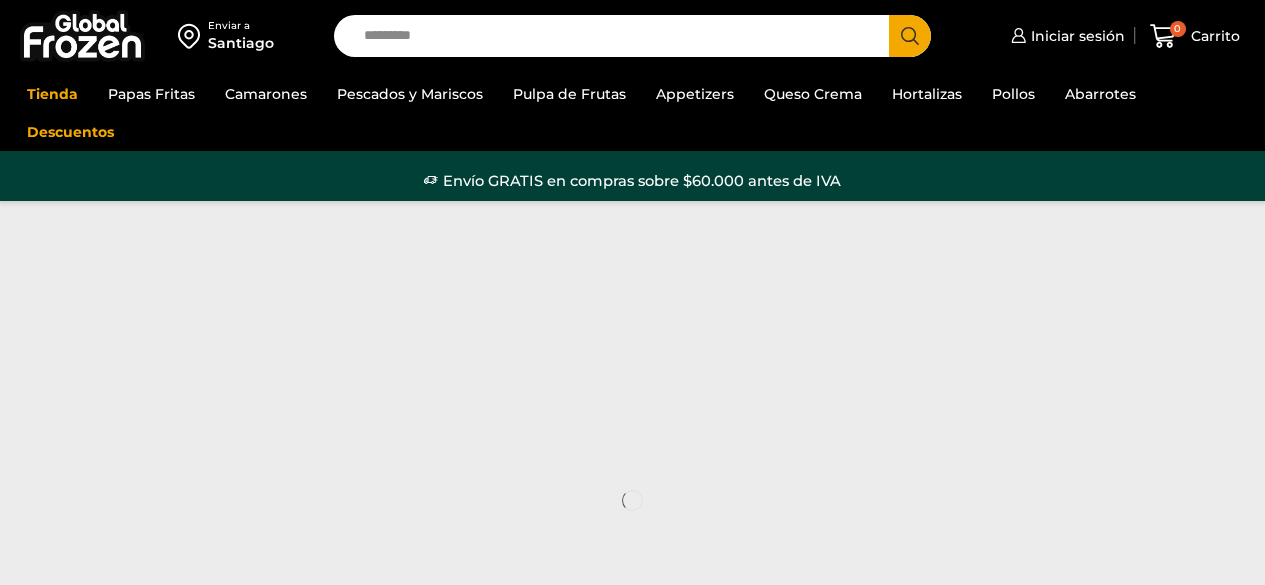 scroll, scrollTop: 0, scrollLeft: 0, axis: both 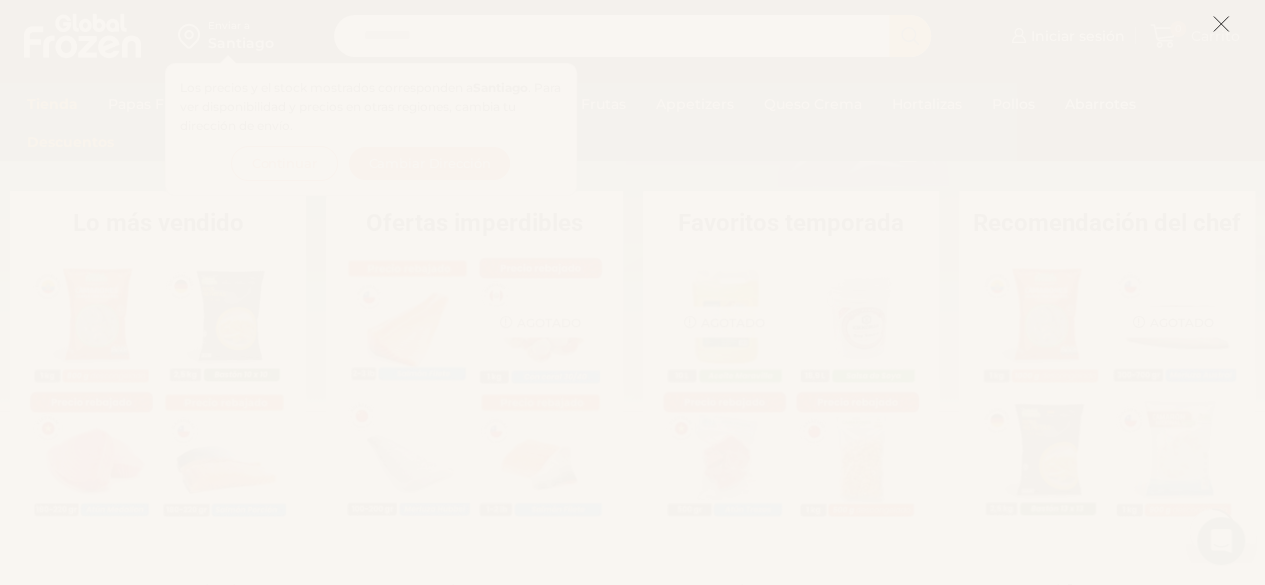 click at bounding box center [1221, 24] 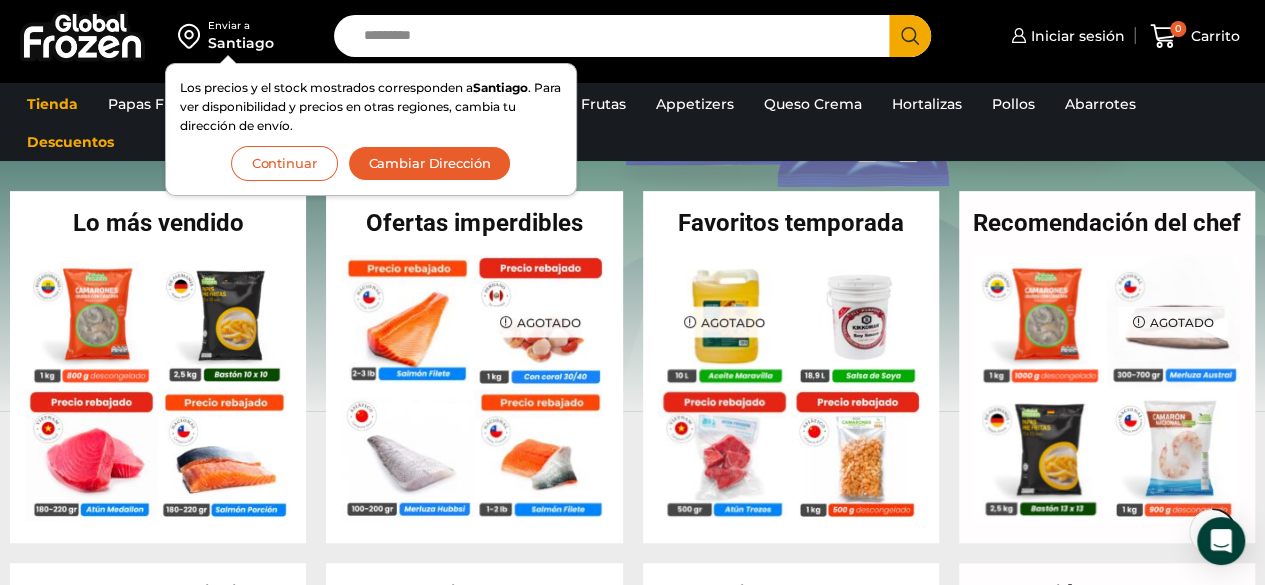 click on "Continuar" at bounding box center [284, 163] 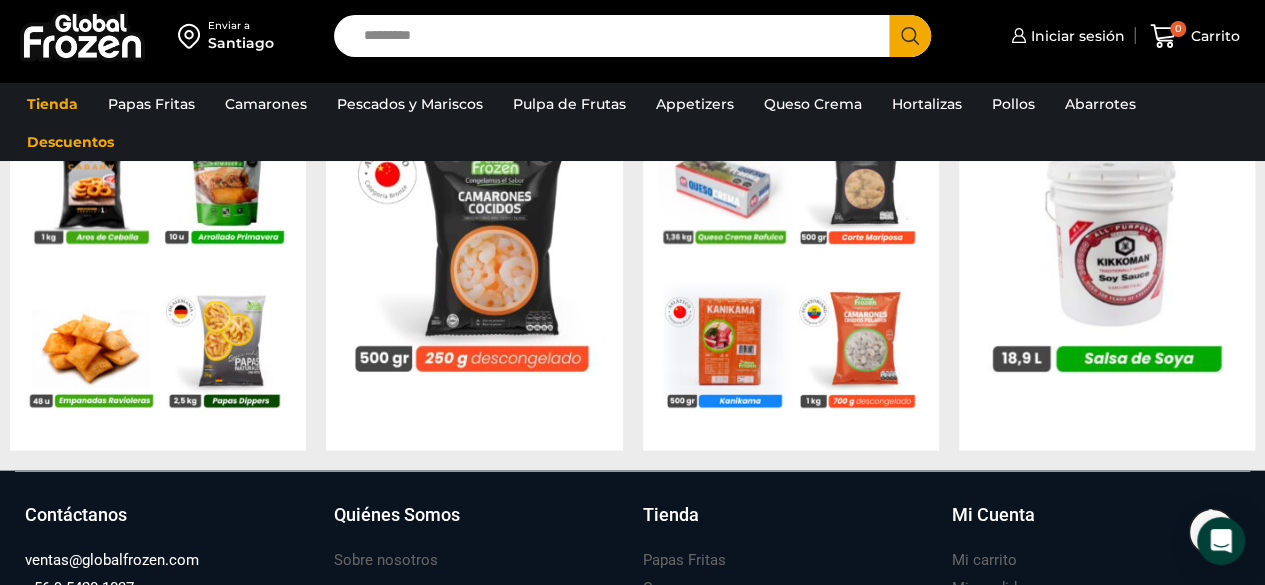 scroll, scrollTop: 2200, scrollLeft: 0, axis: vertical 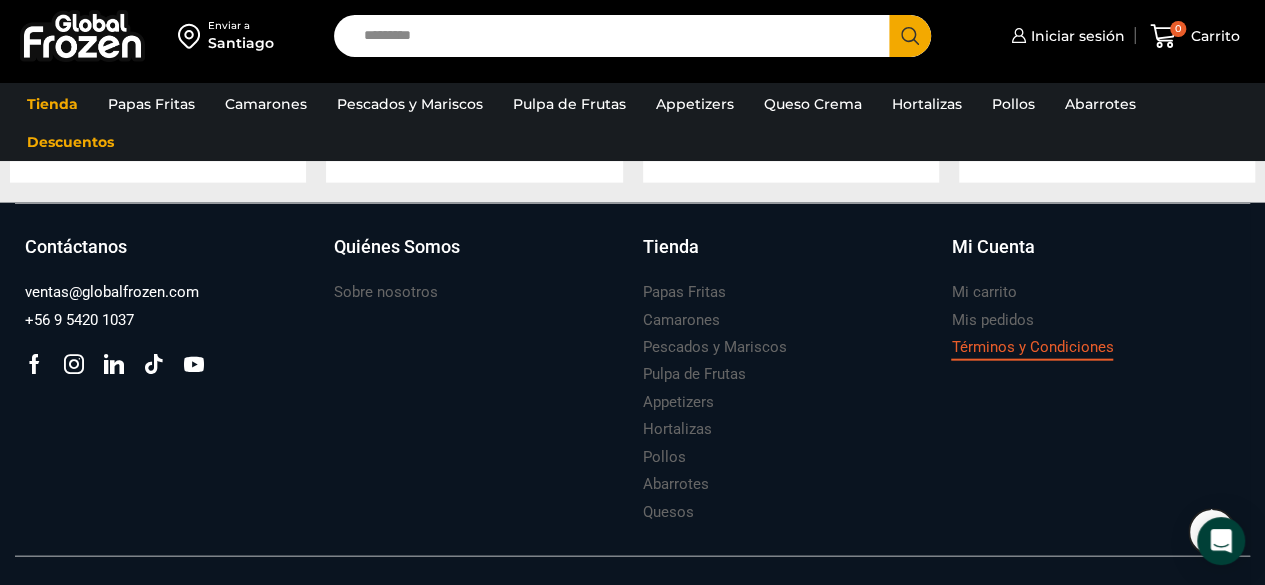 click on "Términos y Condiciones" at bounding box center [1032, 347] 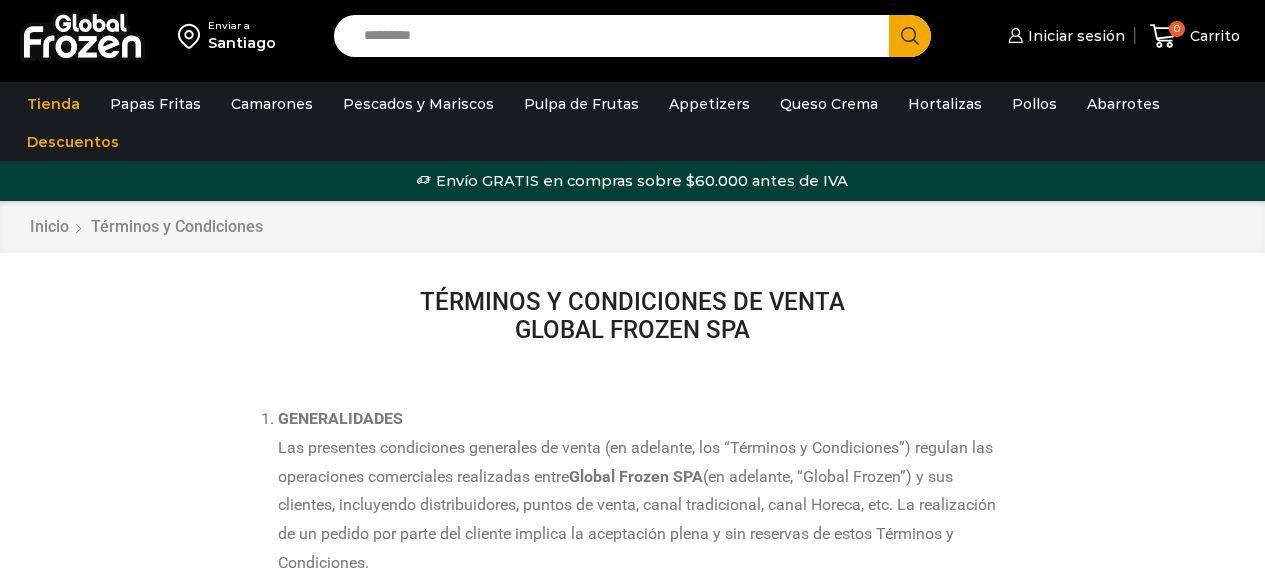 scroll, scrollTop: 0, scrollLeft: 0, axis: both 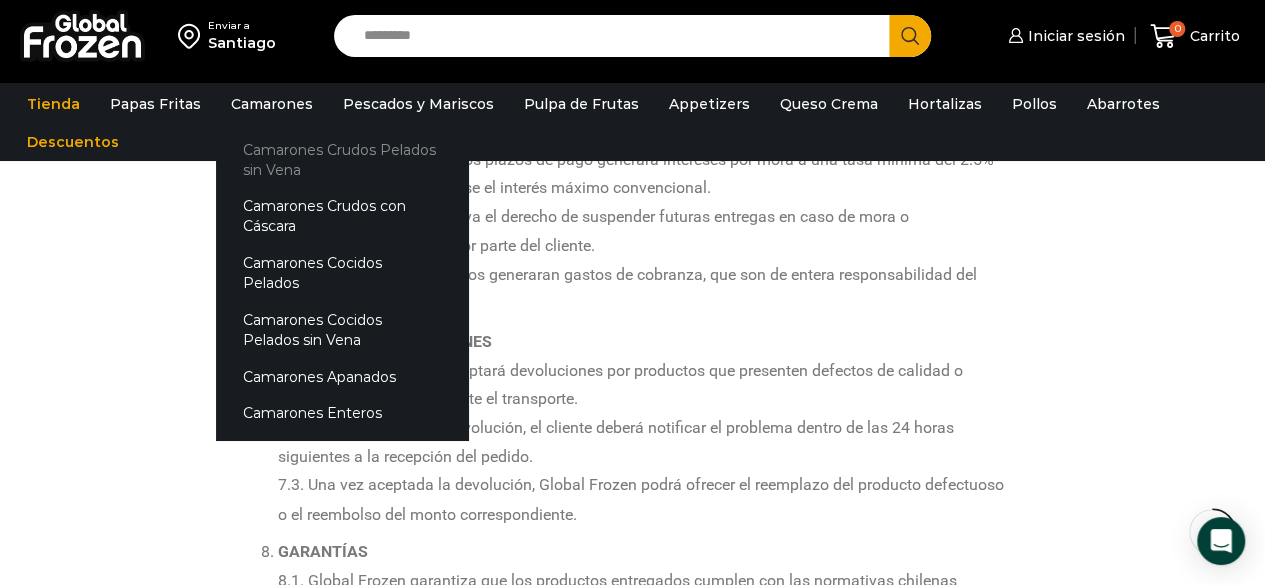 click on "Camarones Crudos Pelados sin Vena" at bounding box center (342, 159) 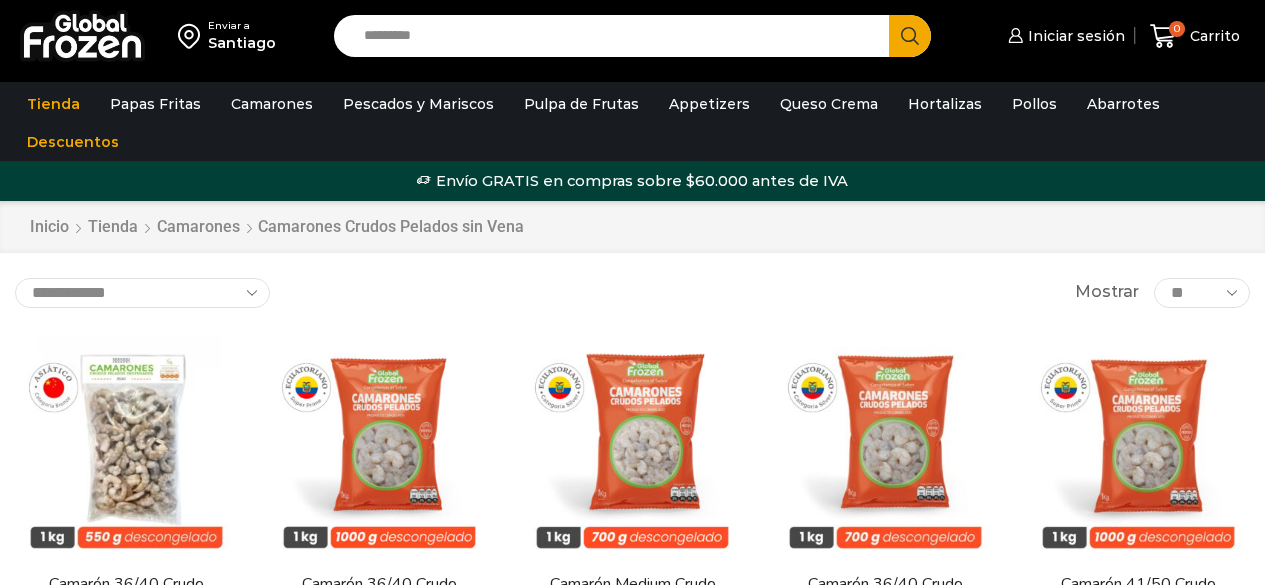 scroll, scrollTop: 0, scrollLeft: 0, axis: both 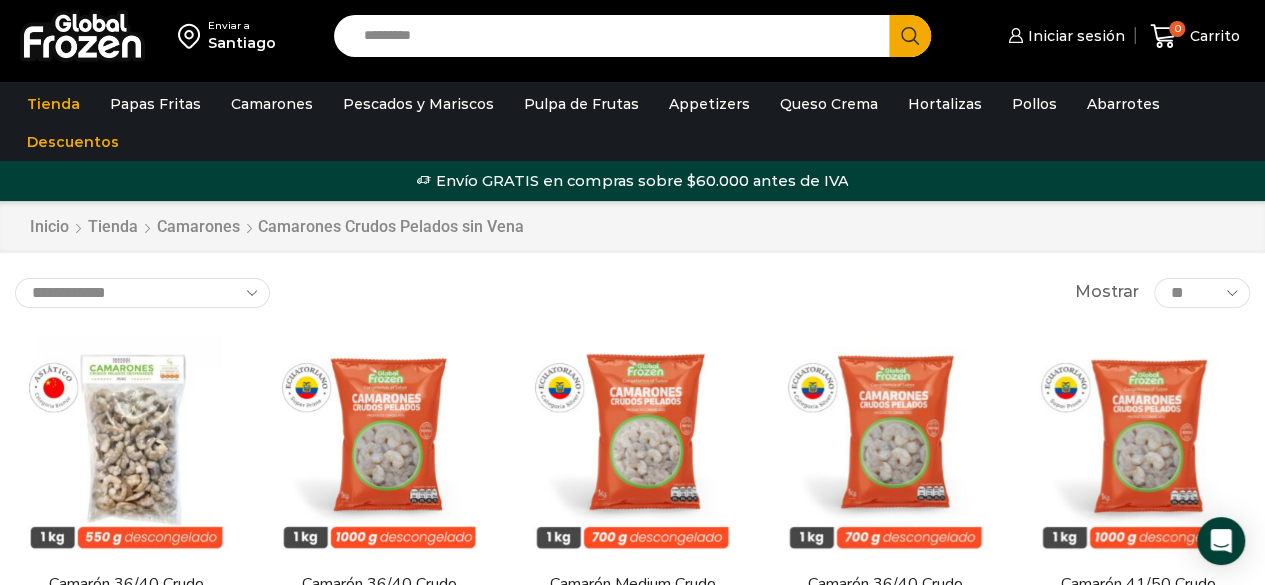 click on "** ** ** *****" at bounding box center [1202, 293] 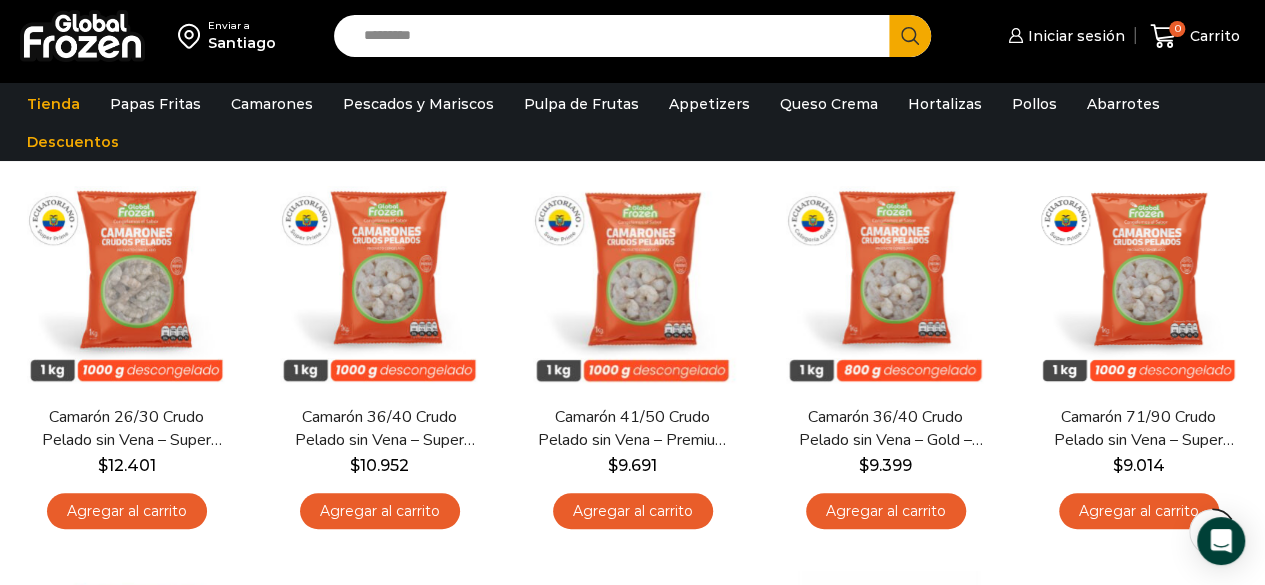 scroll, scrollTop: 179, scrollLeft: 0, axis: vertical 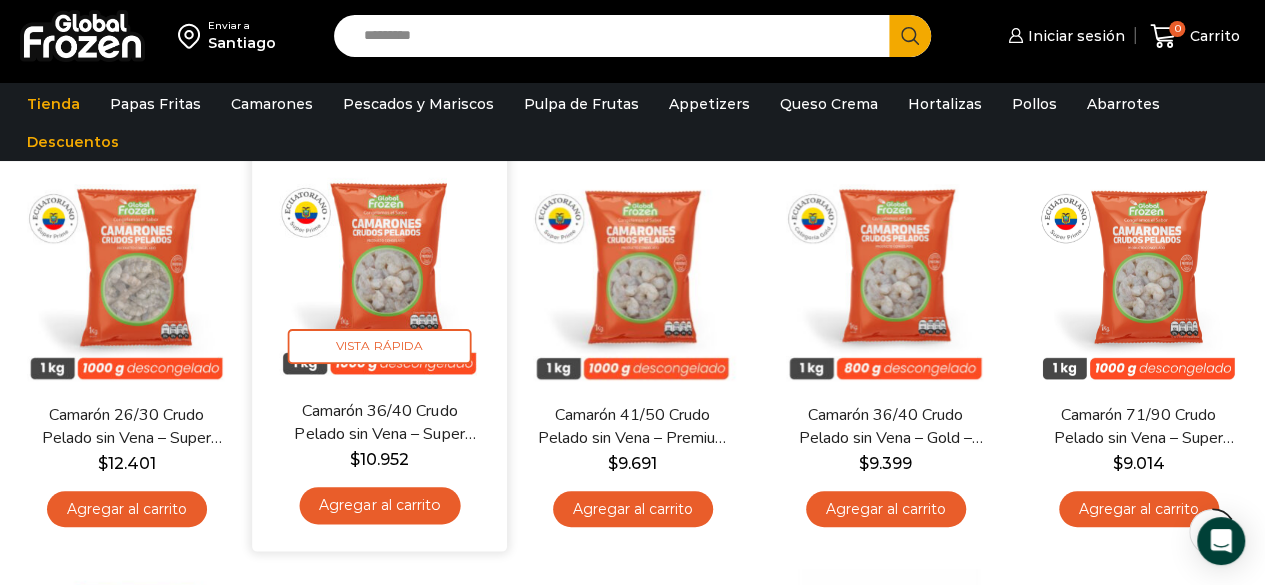 click on "Agregar al carrito" at bounding box center (379, 505) 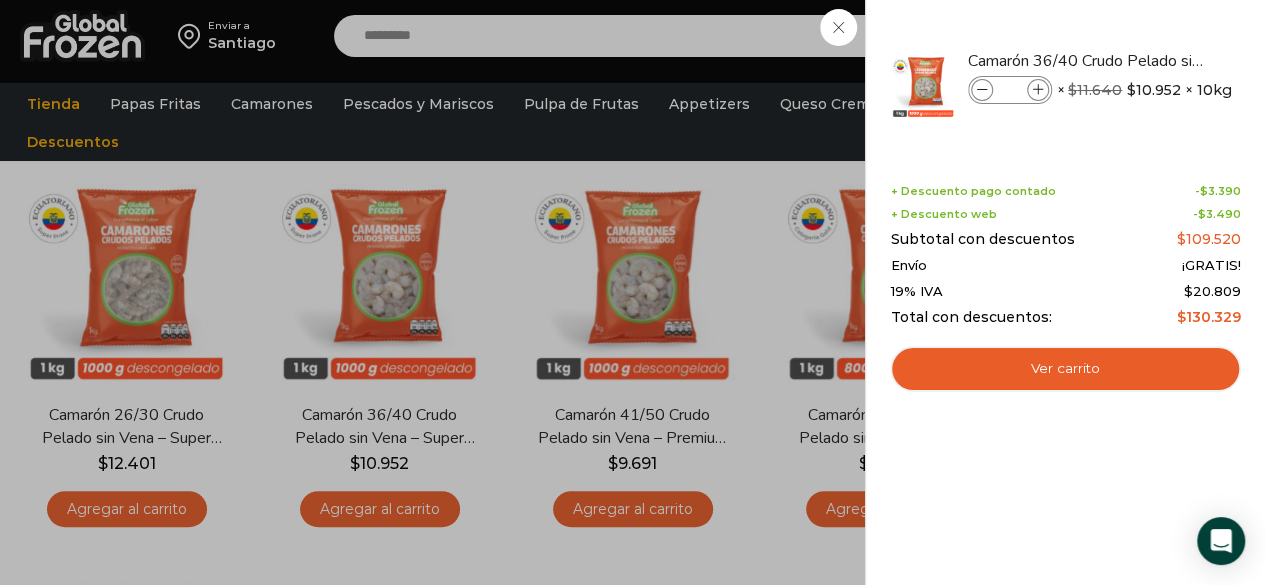 click on "1
Carrito
1
1
Shopping Cart
*" at bounding box center [1195, 36] 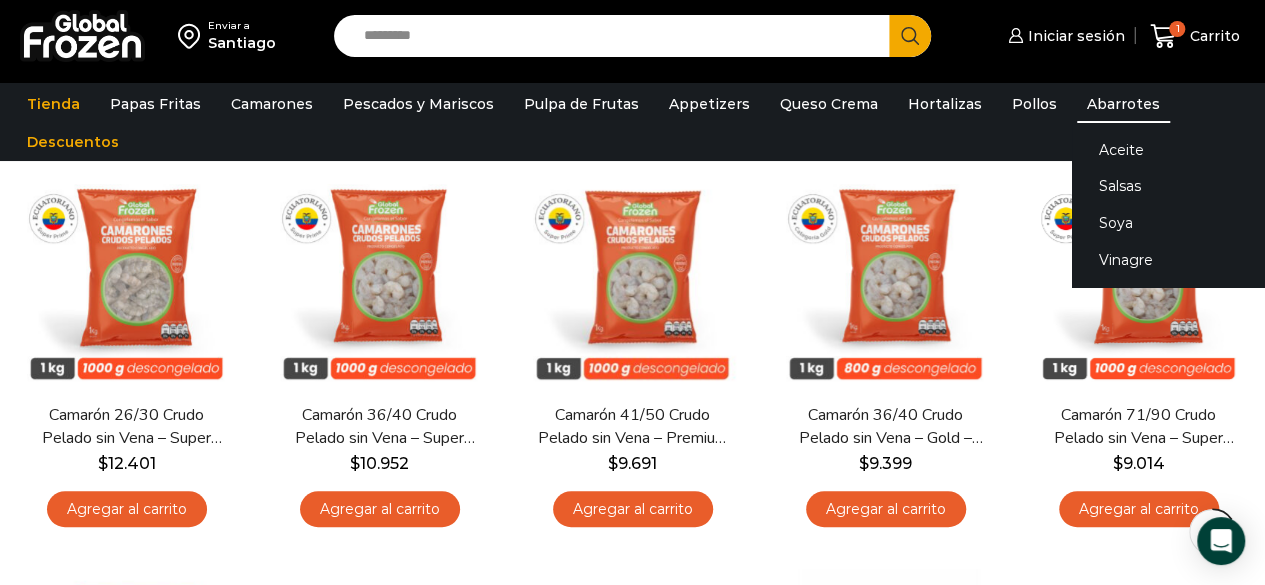 click on "Abarrotes" at bounding box center (1123, 104) 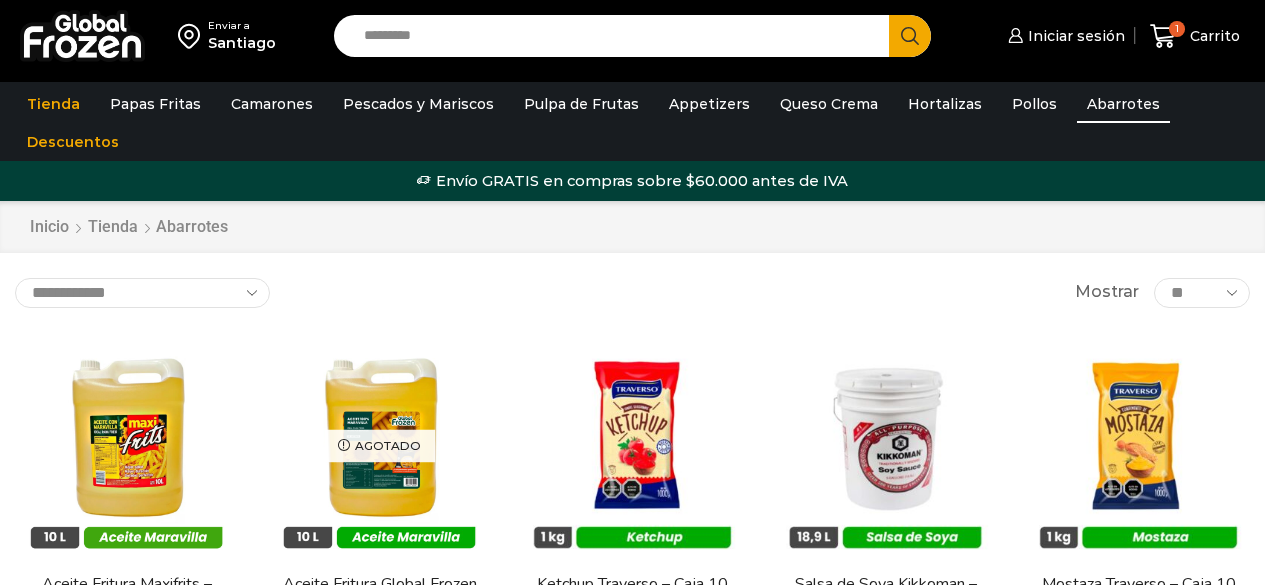 scroll, scrollTop: 0, scrollLeft: 0, axis: both 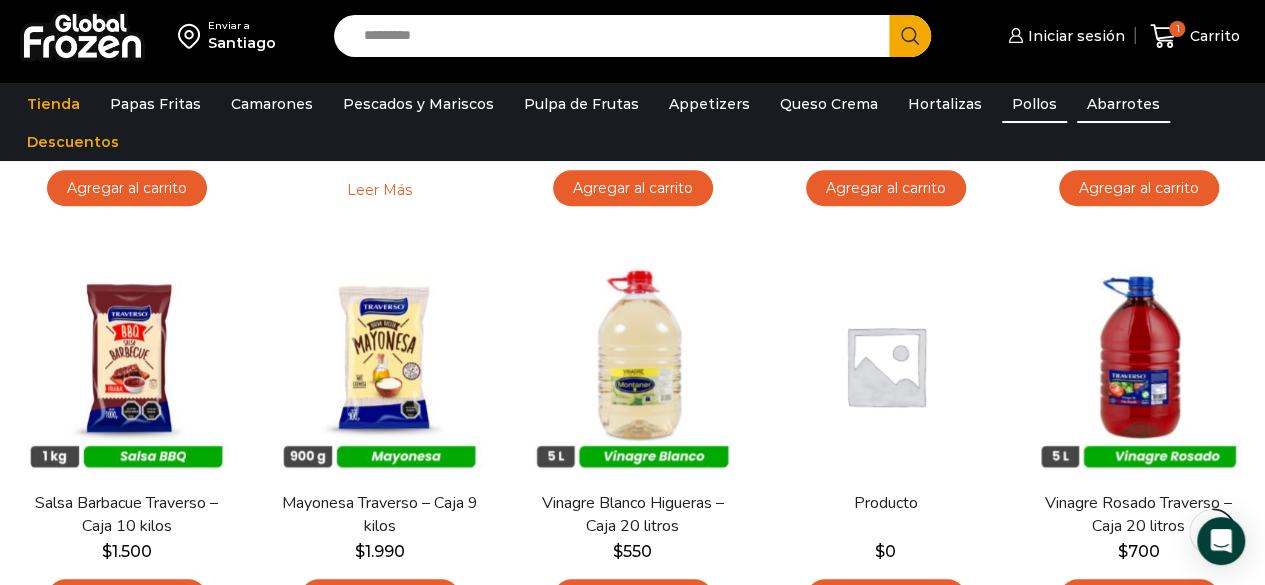 click on "Pollos" at bounding box center [1034, 104] 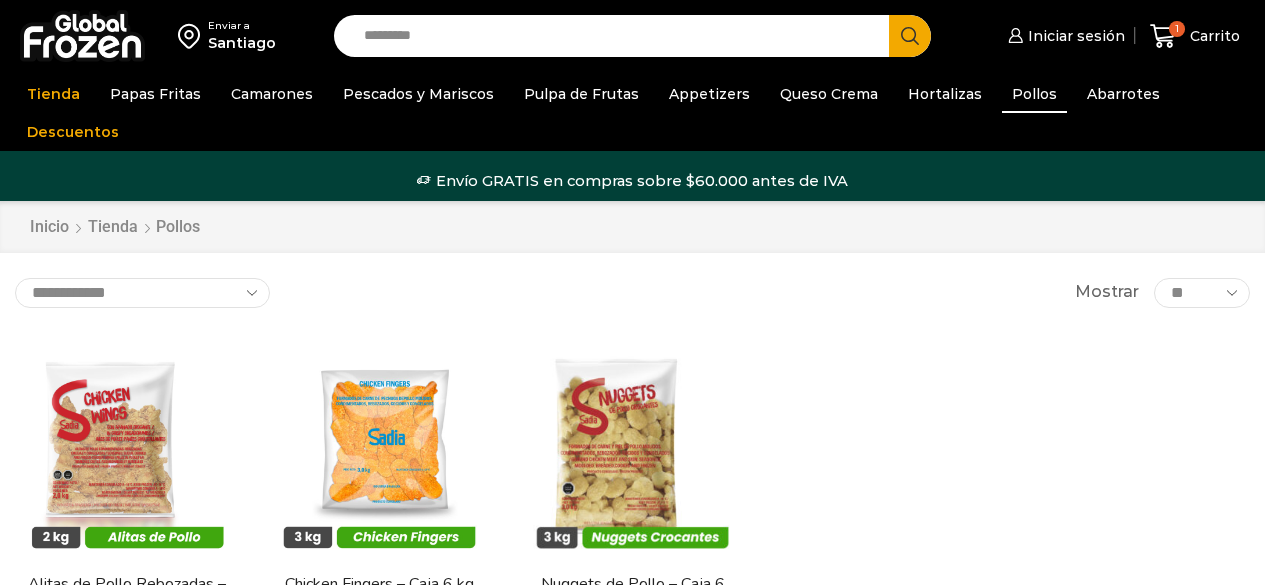 scroll, scrollTop: 0, scrollLeft: 0, axis: both 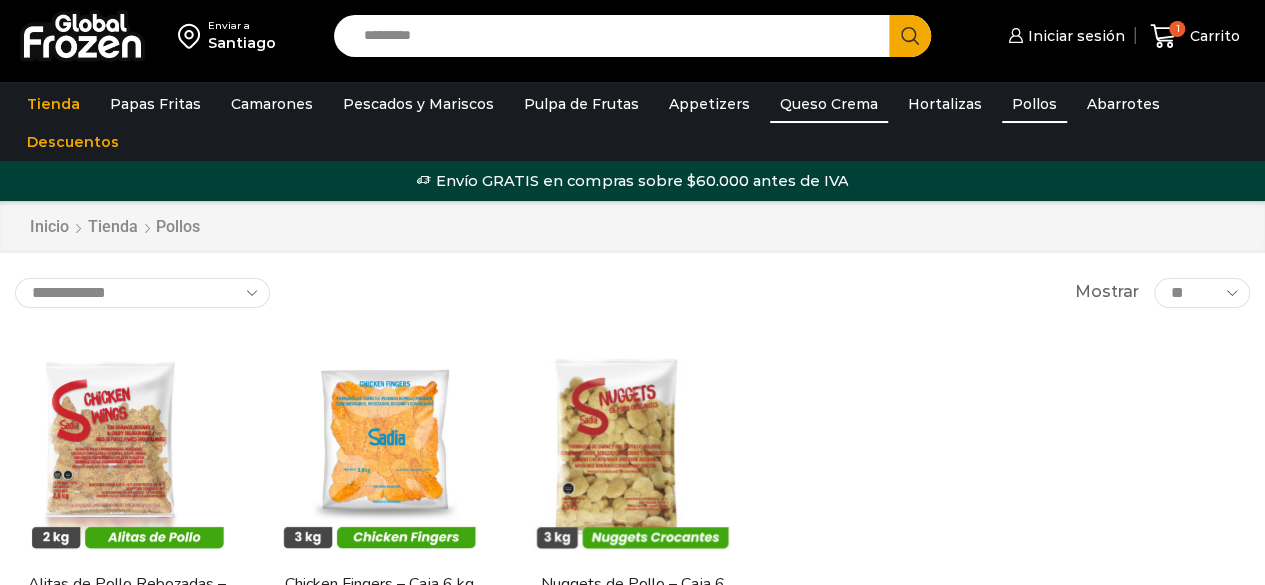 click on "Queso Crema" at bounding box center [829, 104] 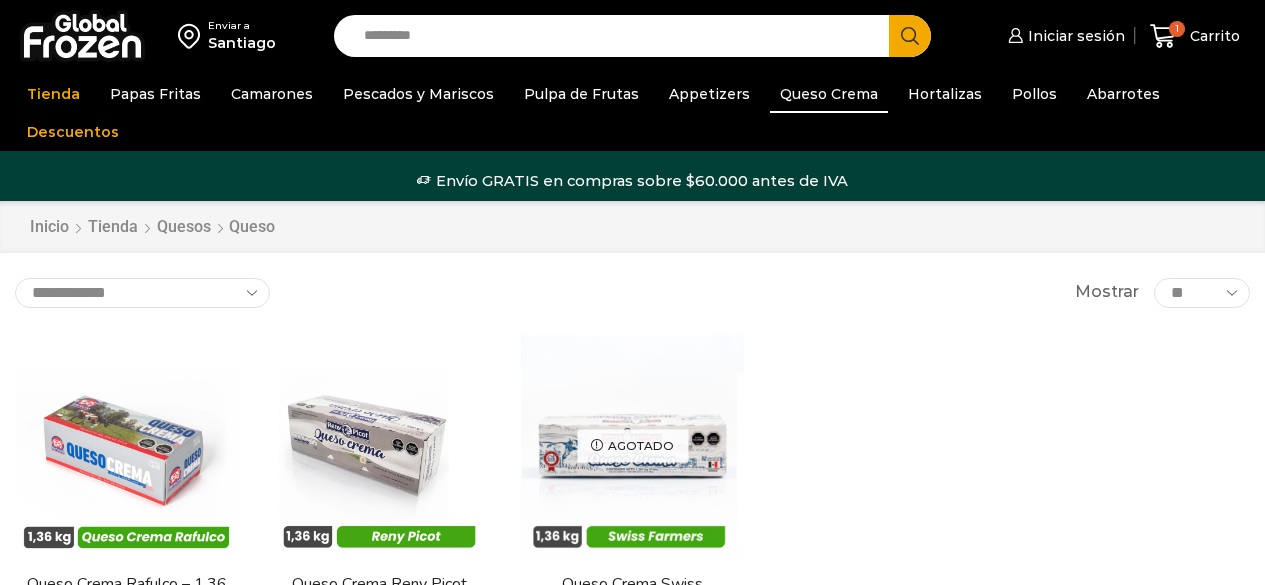 scroll, scrollTop: 0, scrollLeft: 0, axis: both 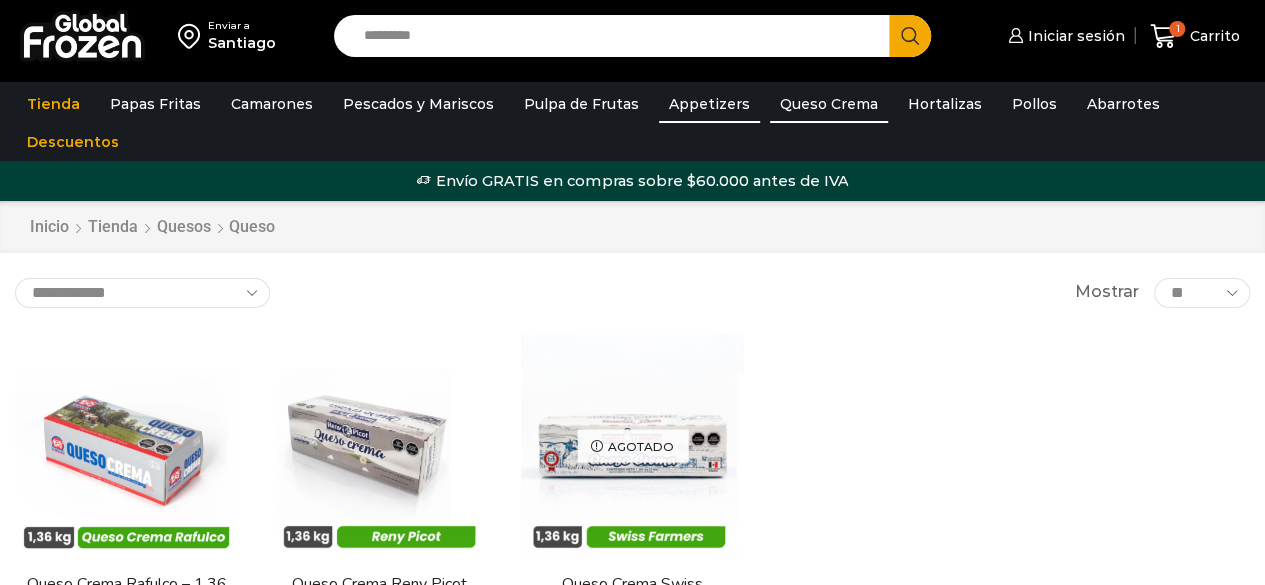 click on "Appetizers" at bounding box center (709, 104) 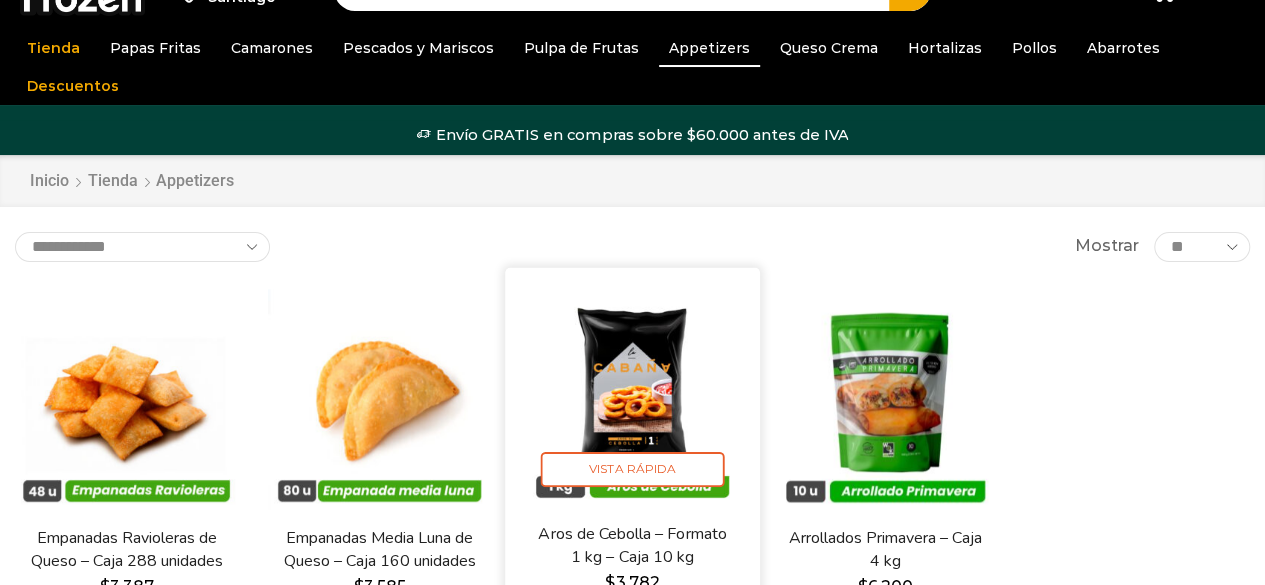 scroll, scrollTop: 200, scrollLeft: 0, axis: vertical 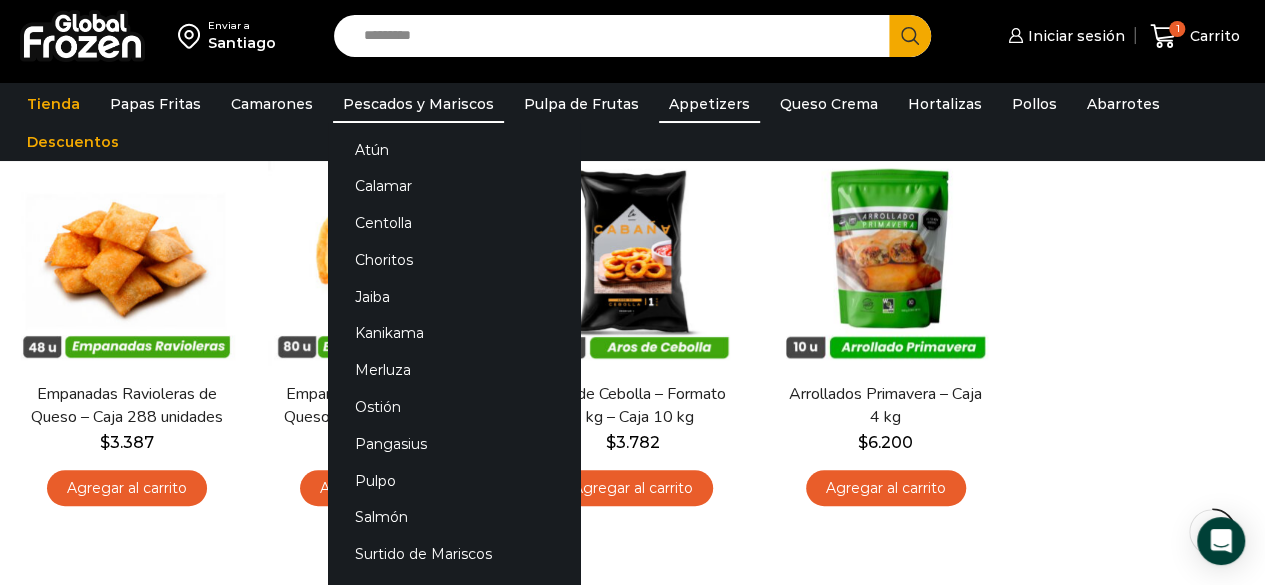 click on "Pescados y Mariscos" at bounding box center (418, 104) 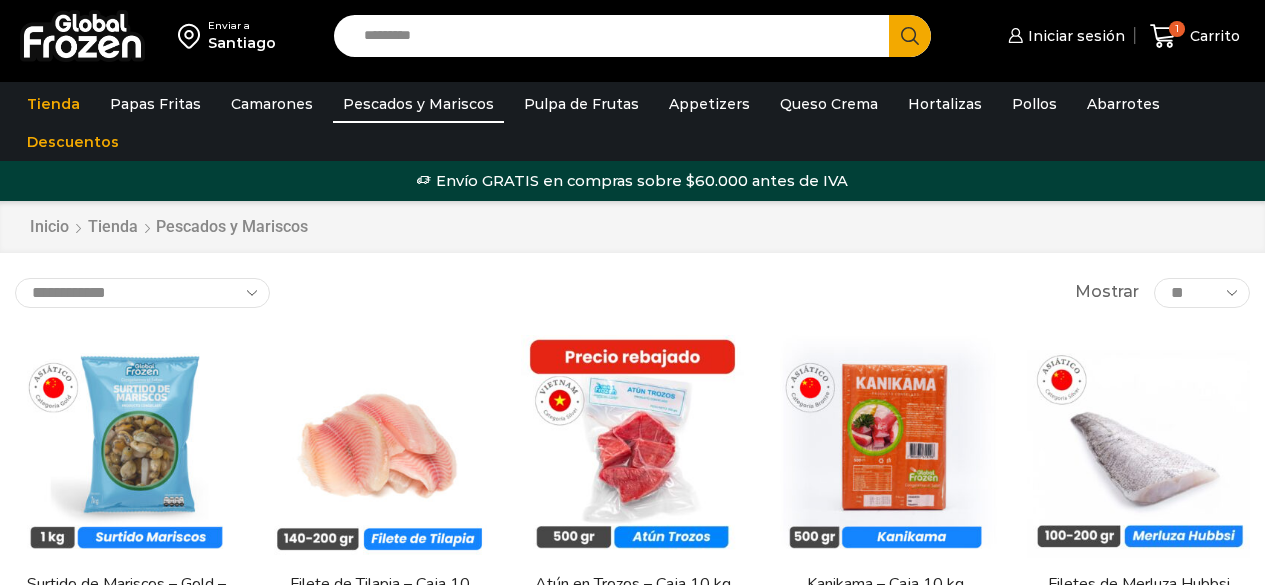 scroll, scrollTop: 0, scrollLeft: 0, axis: both 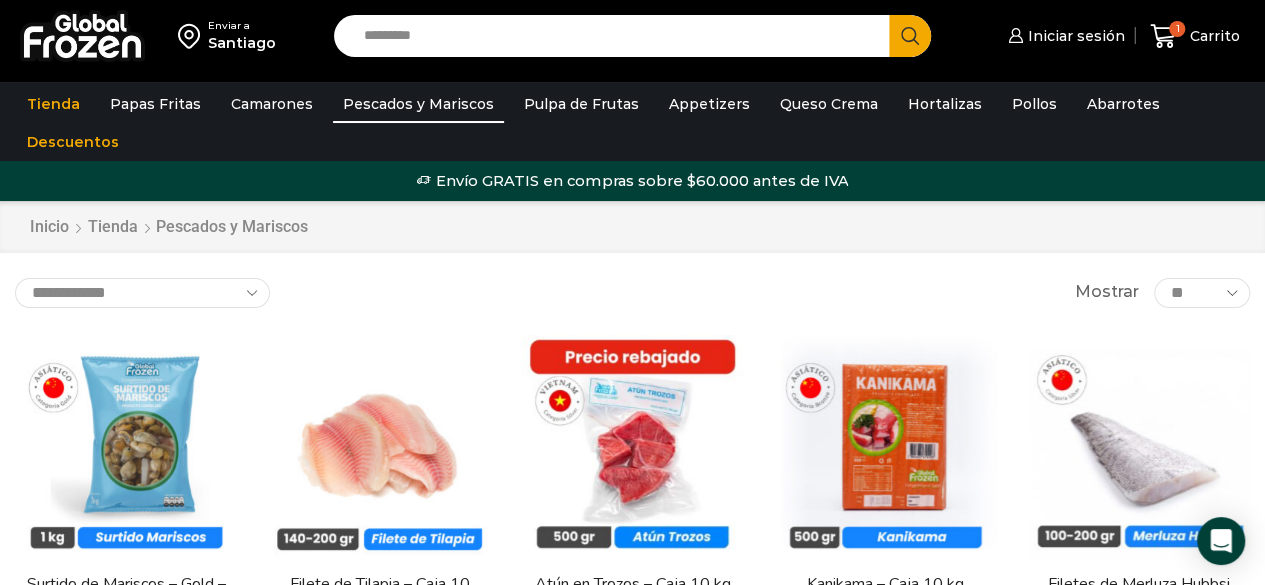 click on "**********" at bounding box center [142, 293] 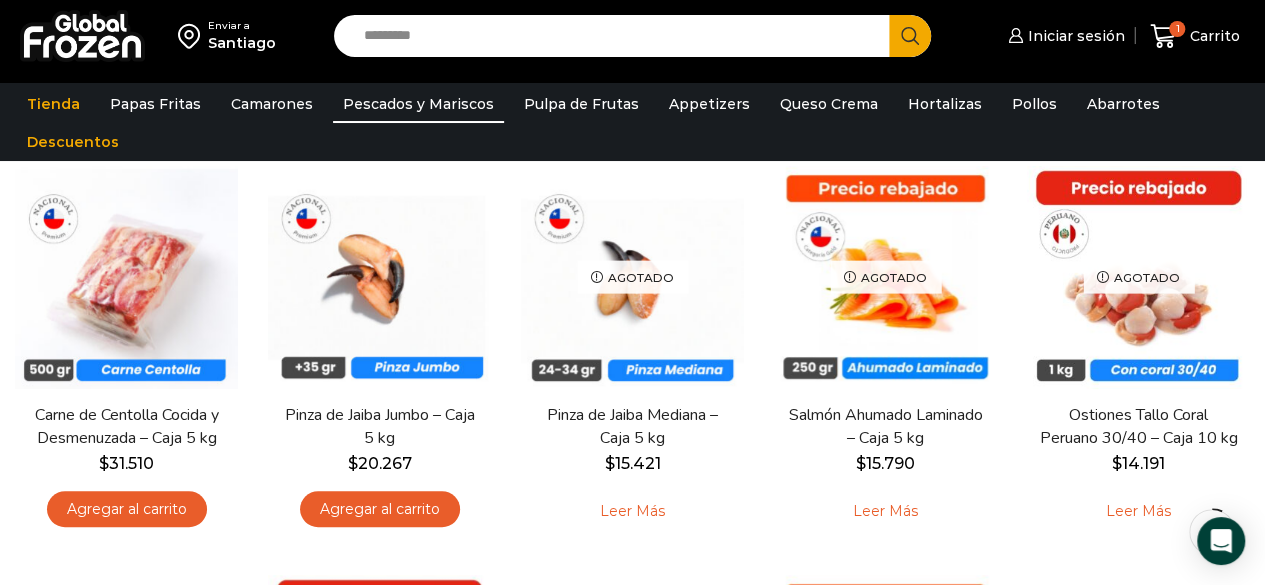 scroll, scrollTop: 0, scrollLeft: 0, axis: both 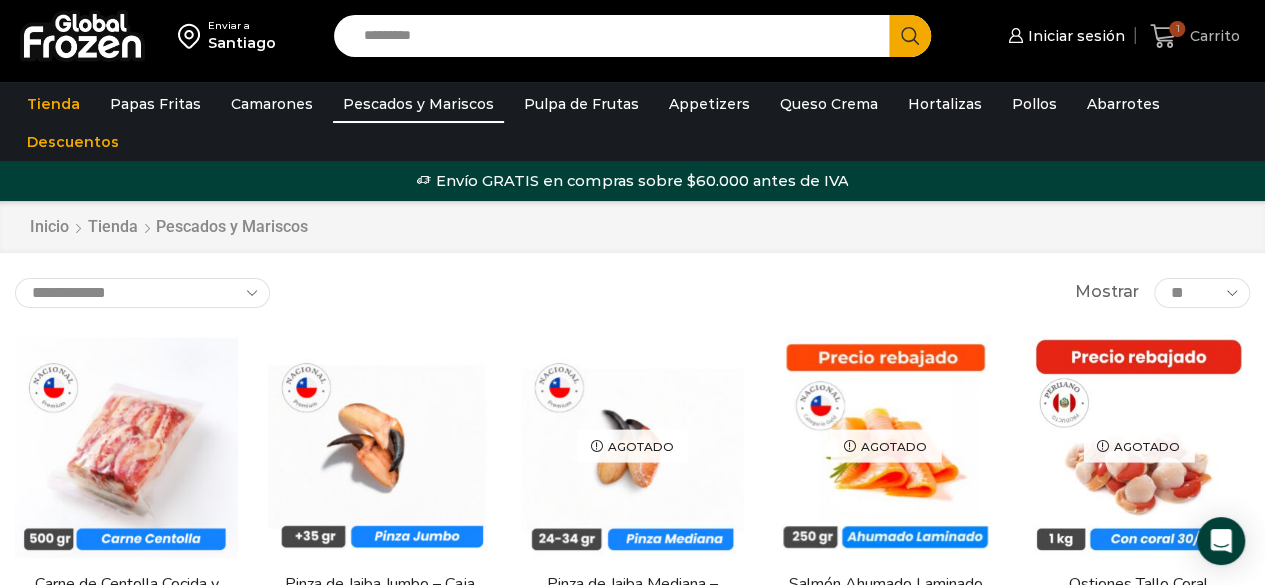 click at bounding box center (1163, 36) 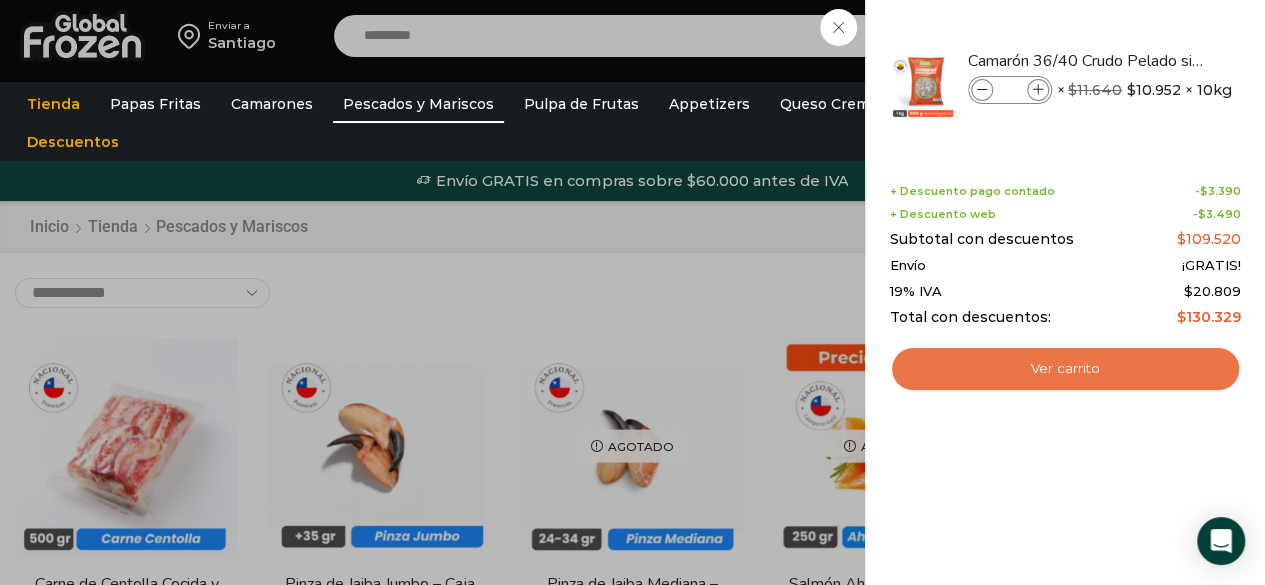 click on "Ver carrito" at bounding box center [1065, 369] 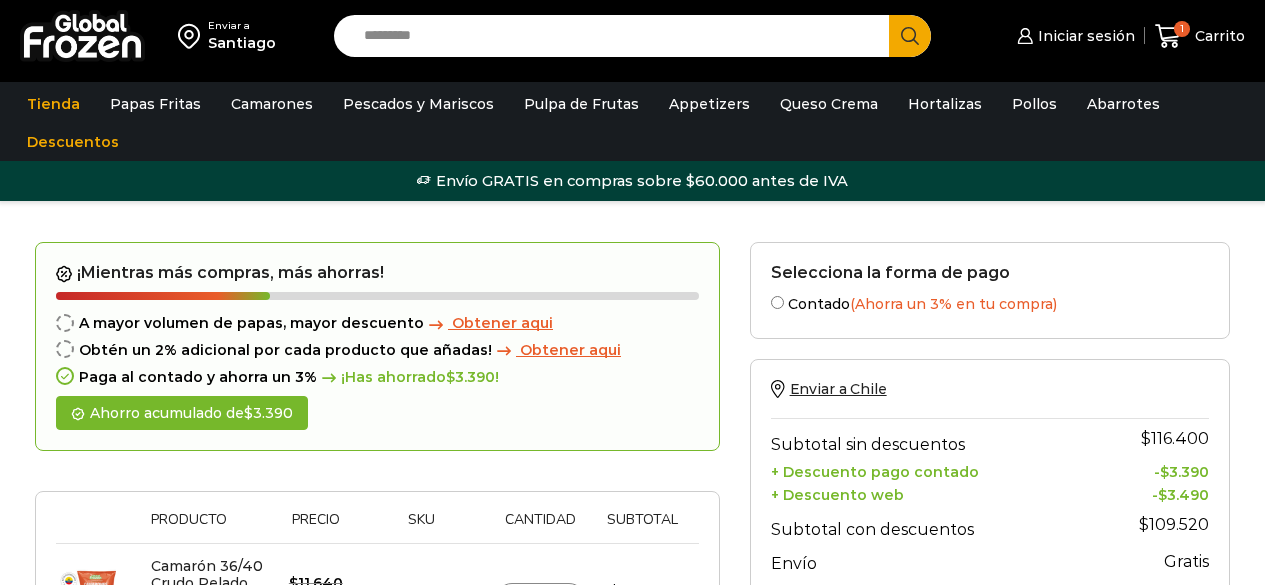 scroll, scrollTop: 0, scrollLeft: 0, axis: both 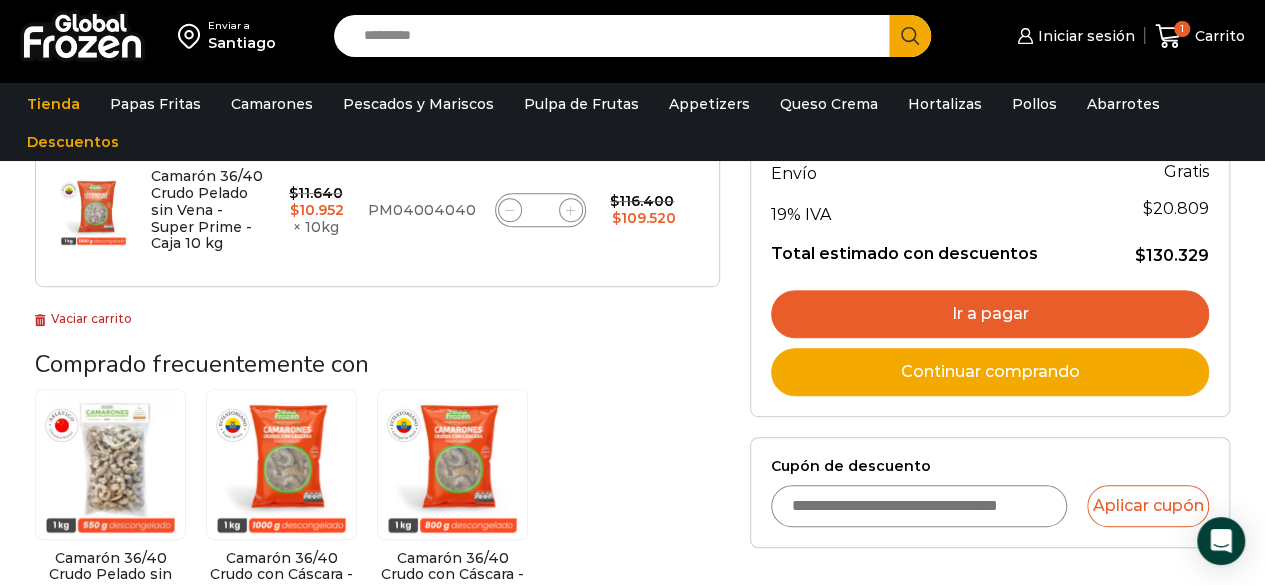 click on "Cupón de descuento" at bounding box center (919, 506) 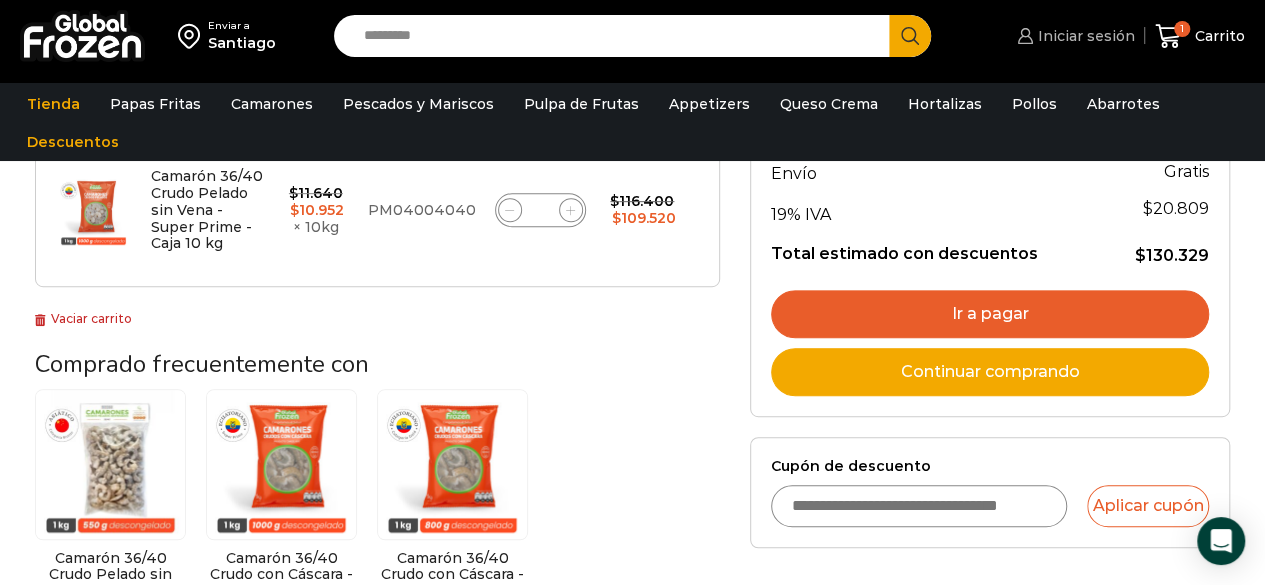 click on "Iniciar sesión" at bounding box center (1084, 36) 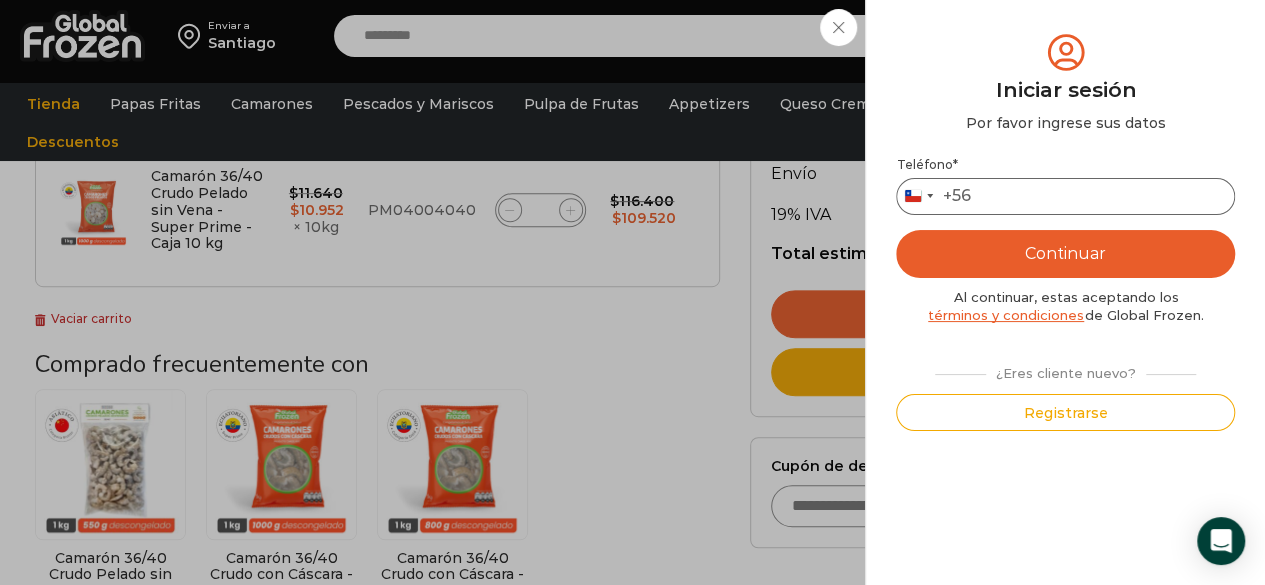 drag, startPoint x: 1025, startPoint y: 183, endPoint x: 1026, endPoint y: 197, distance: 14.035668 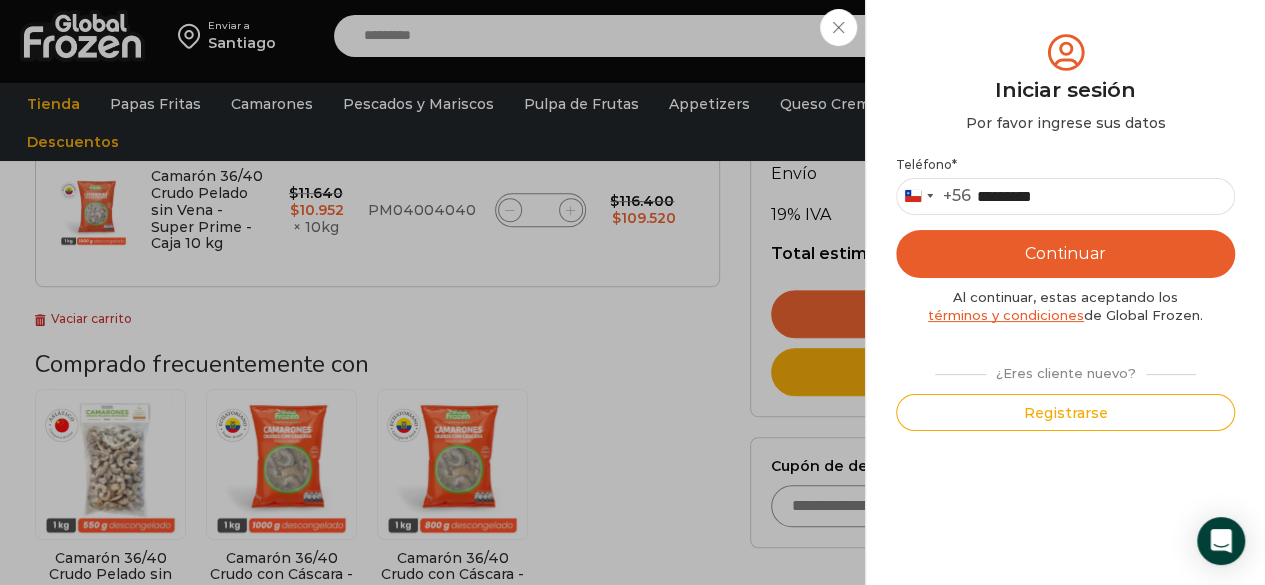 click on "Continuar" at bounding box center (1065, 254) 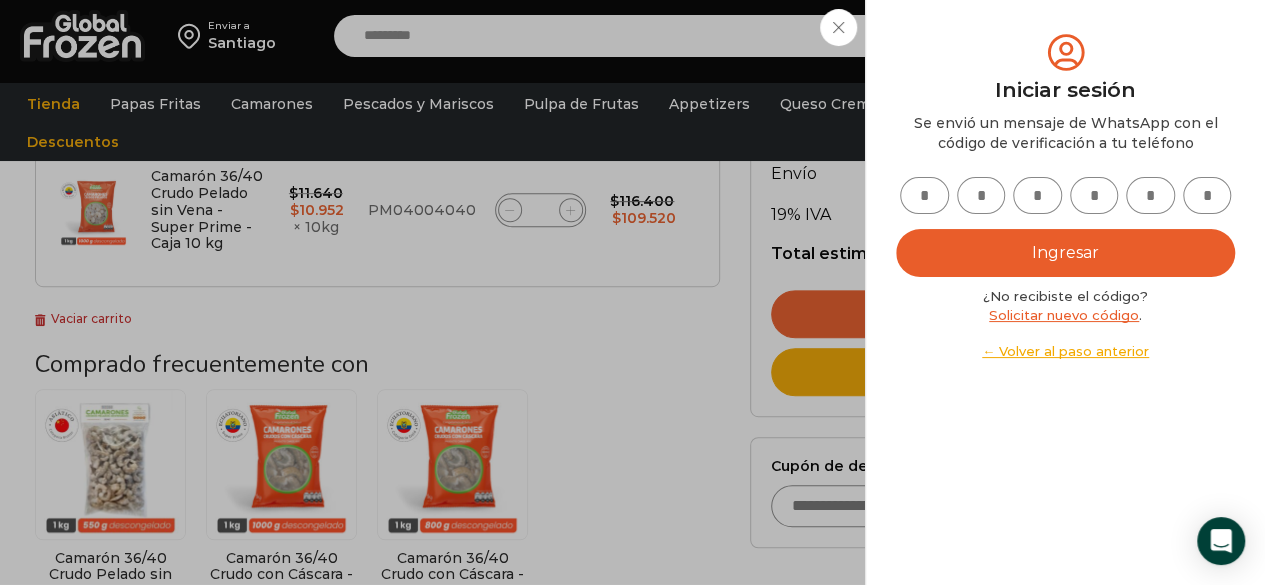 click on "Solicitar nuevo código" at bounding box center [1064, 315] 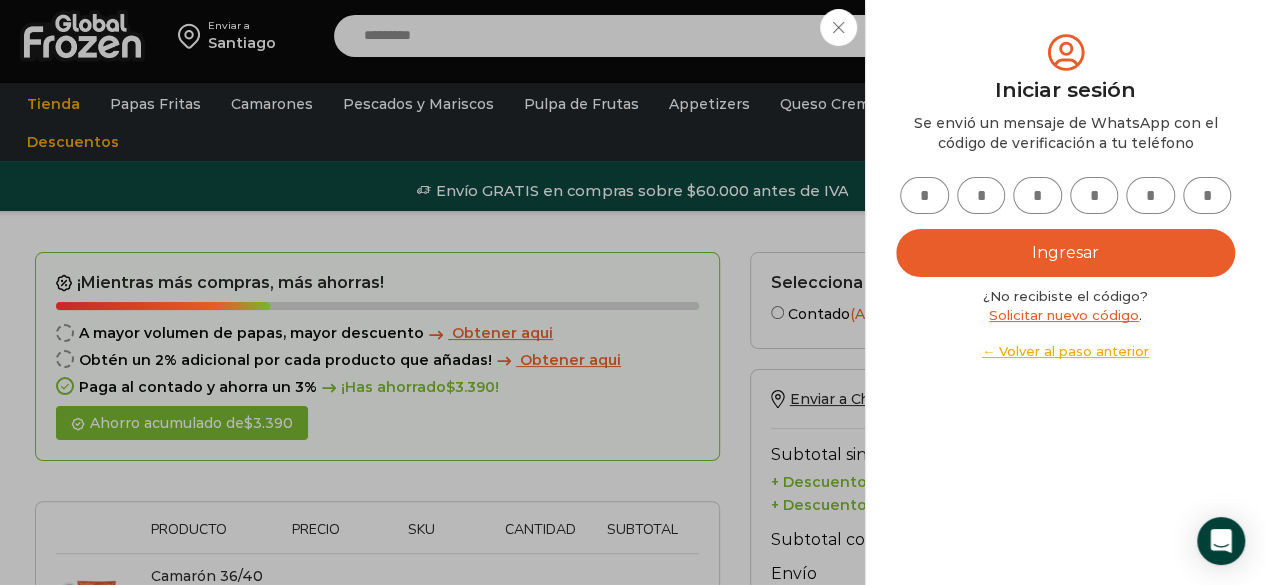 click on "Iniciar sesión
Mi cuenta
Login
Register
Iniciar sesión
Por favor ingrese sus datos
Iniciar sesión
Se envió un mensaje de WhatsApp con el código de verificación a tu teléfono
* ." at bounding box center (1073, 36) 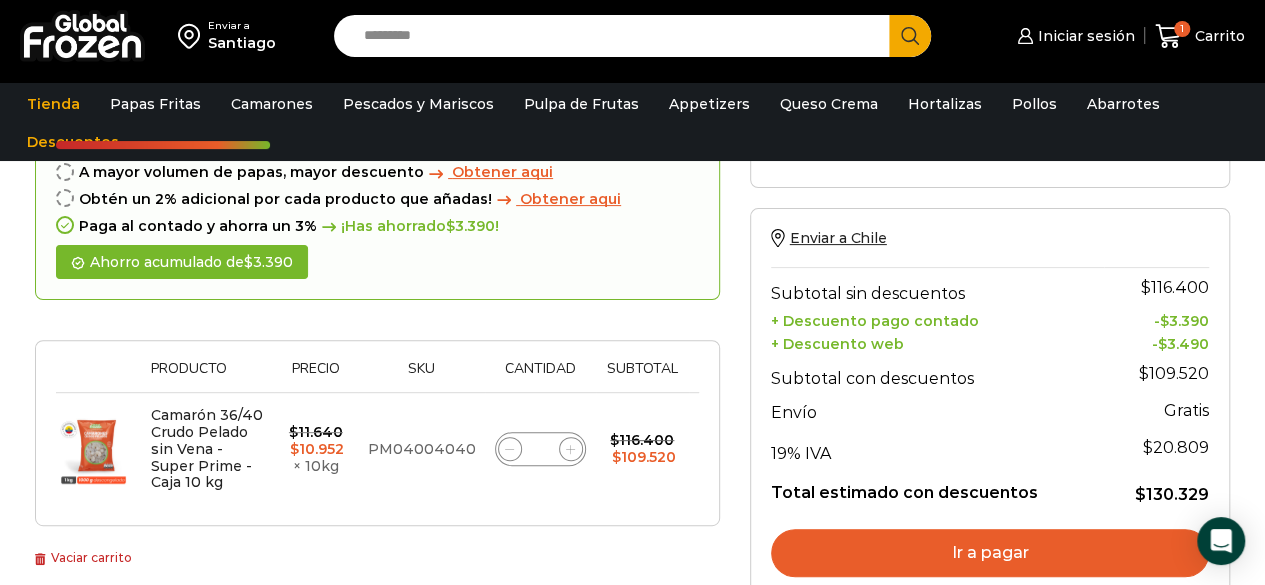 scroll, scrollTop: 400, scrollLeft: 0, axis: vertical 